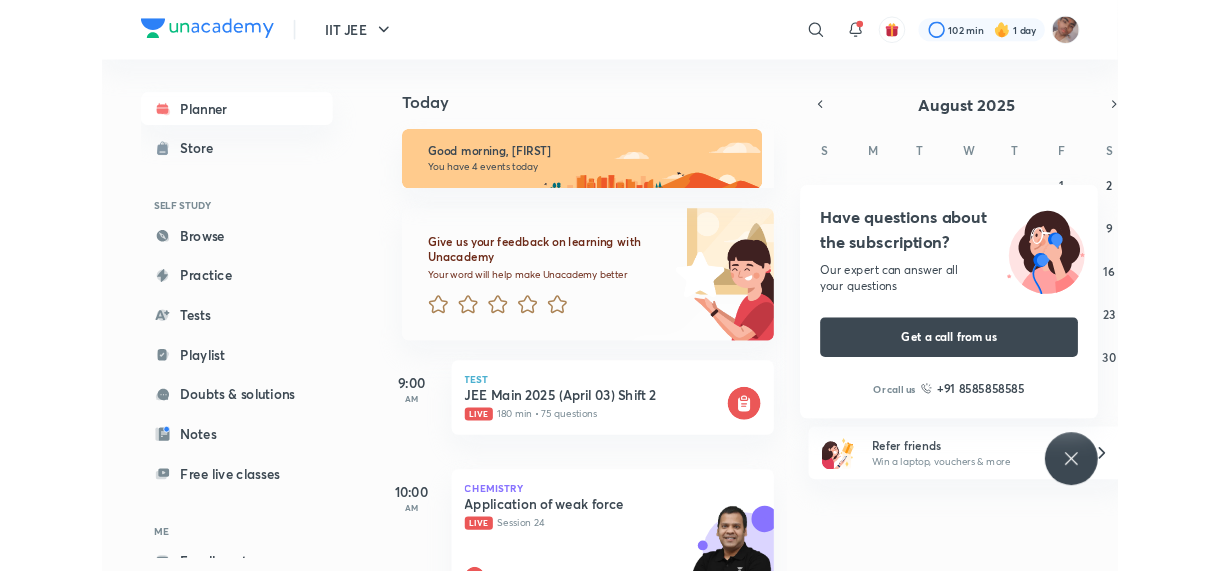 scroll, scrollTop: 0, scrollLeft: 0, axis: both 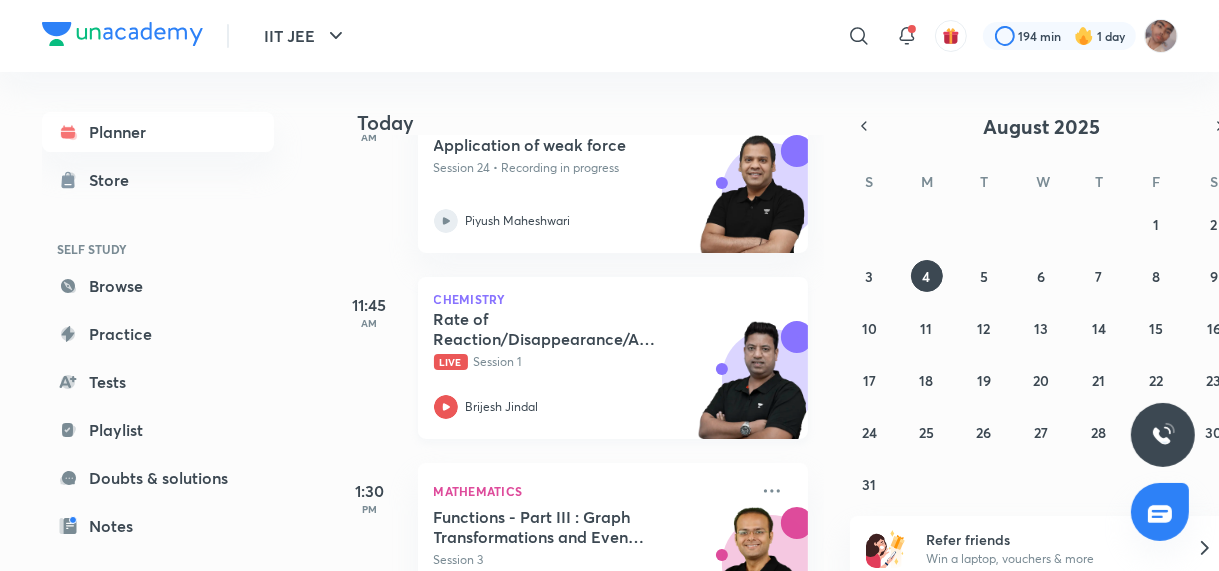 click on "Rate of Reaction/Disappearance/Appearance, Average and Instantaneous Rates Live Session 1 [NAME]" at bounding box center [591, 364] 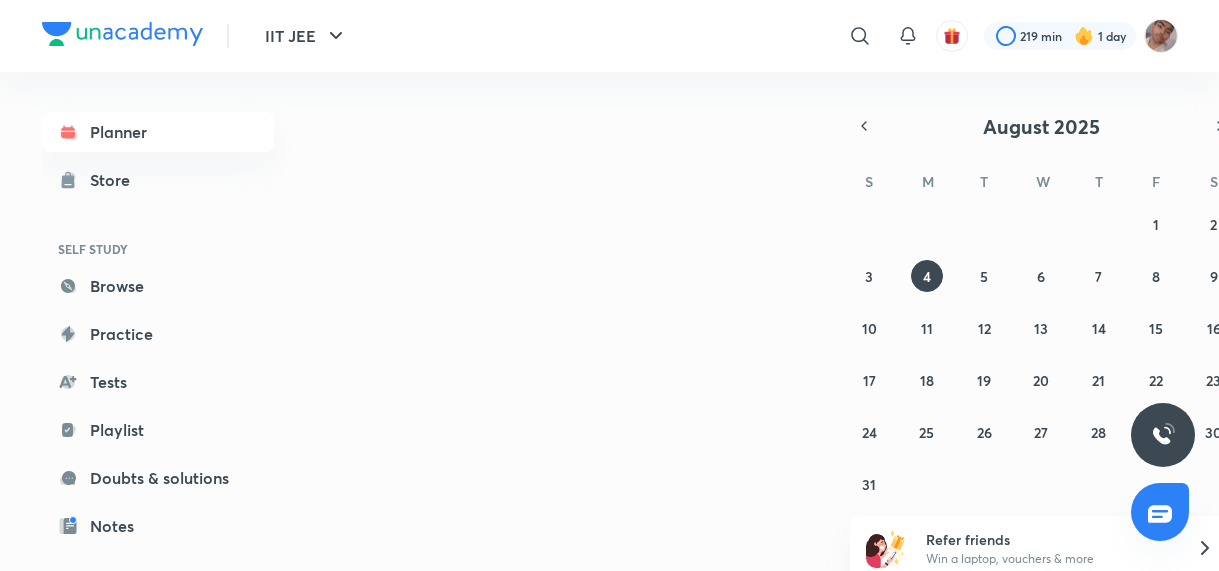scroll, scrollTop: 0, scrollLeft: 0, axis: both 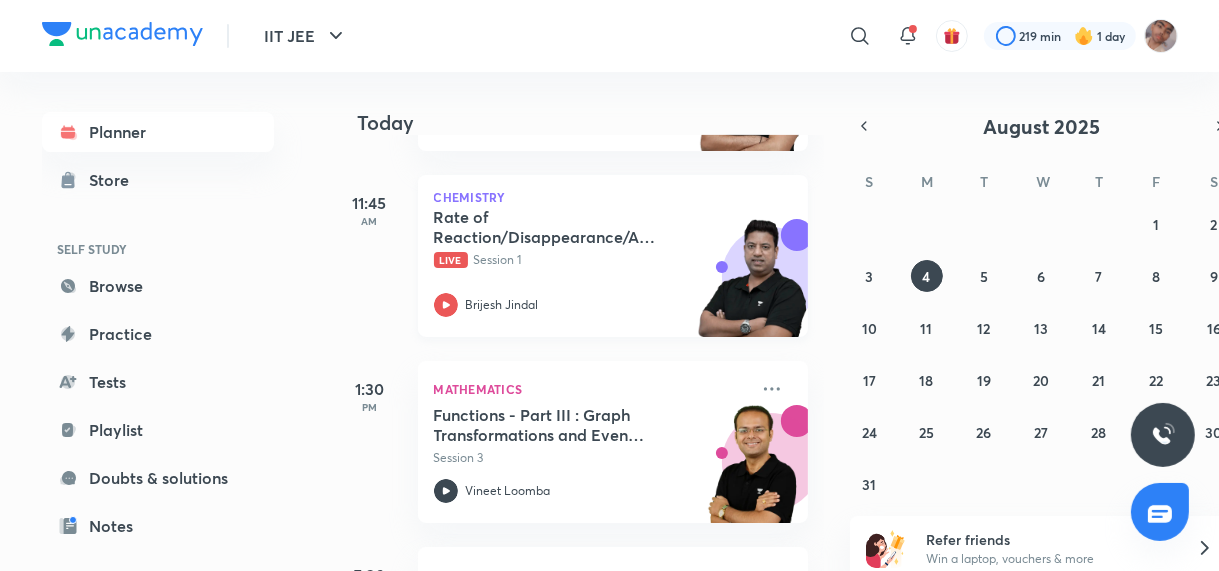 click on "Rate of Reaction/Disappearance/Appearance, Average and Instantaneous Rates Live Session 1 Brijesh Jindal" at bounding box center [591, 262] 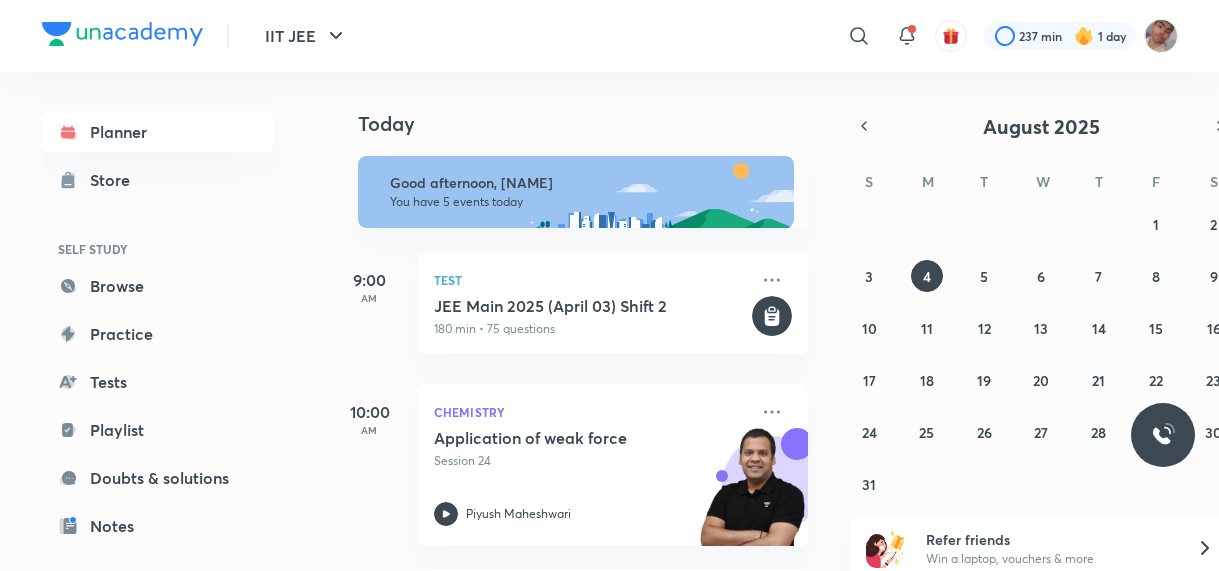 scroll, scrollTop: 0, scrollLeft: 0, axis: both 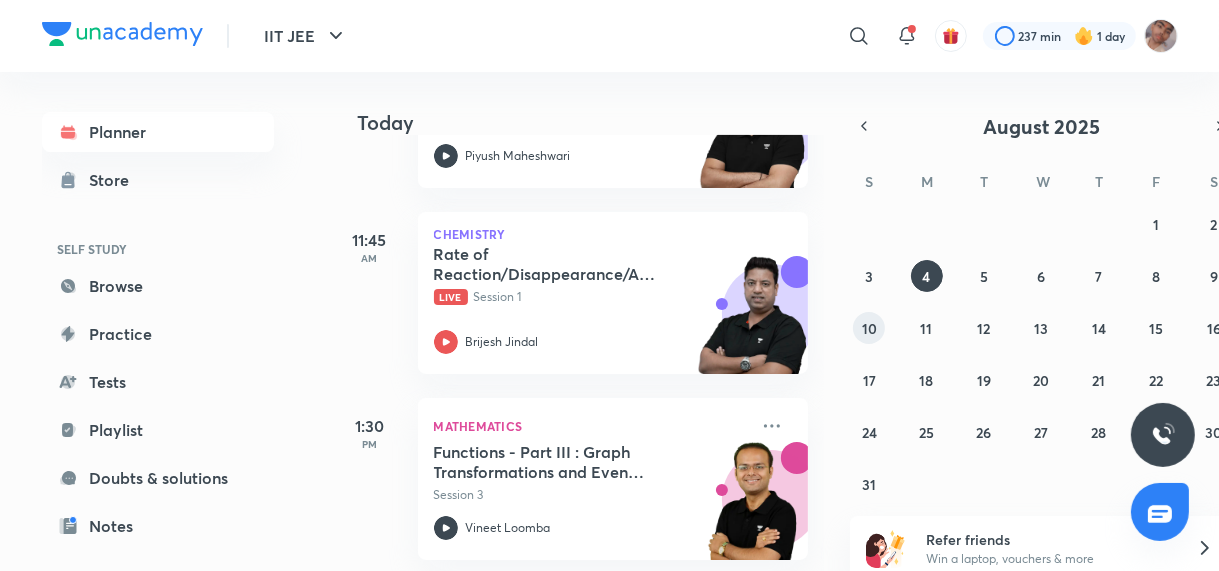 click on "10" at bounding box center [869, 328] 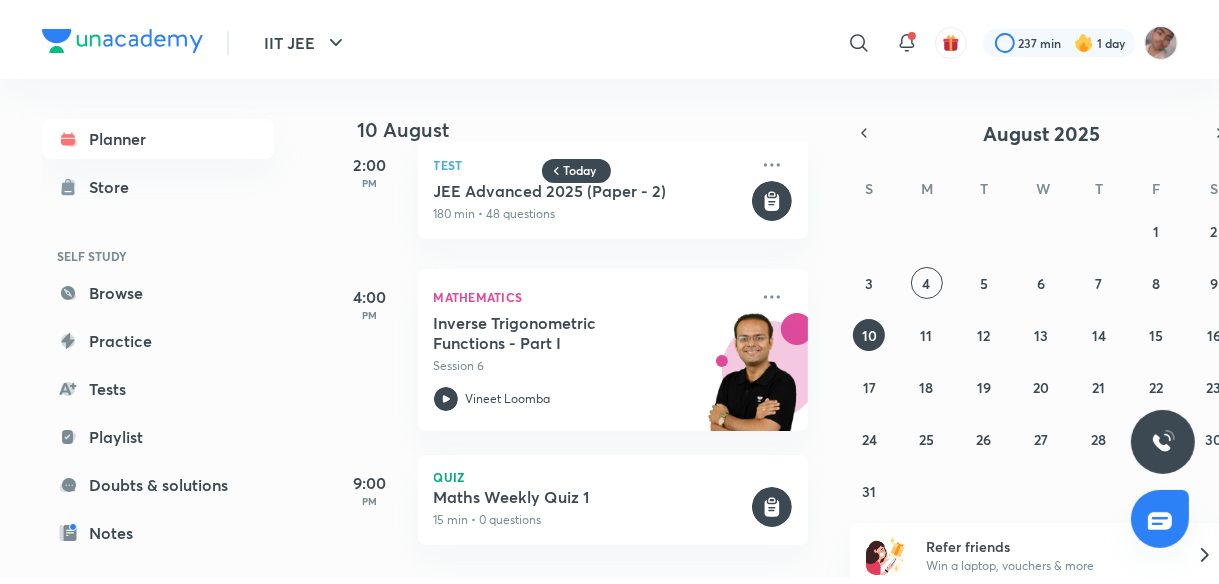 scroll, scrollTop: 0, scrollLeft: 0, axis: both 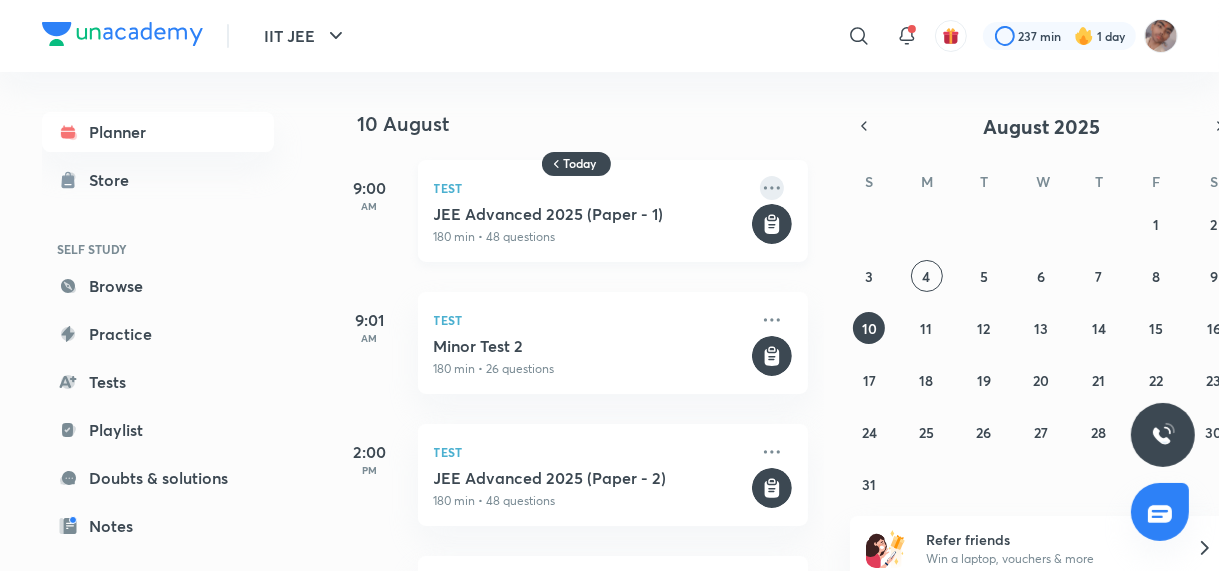 click 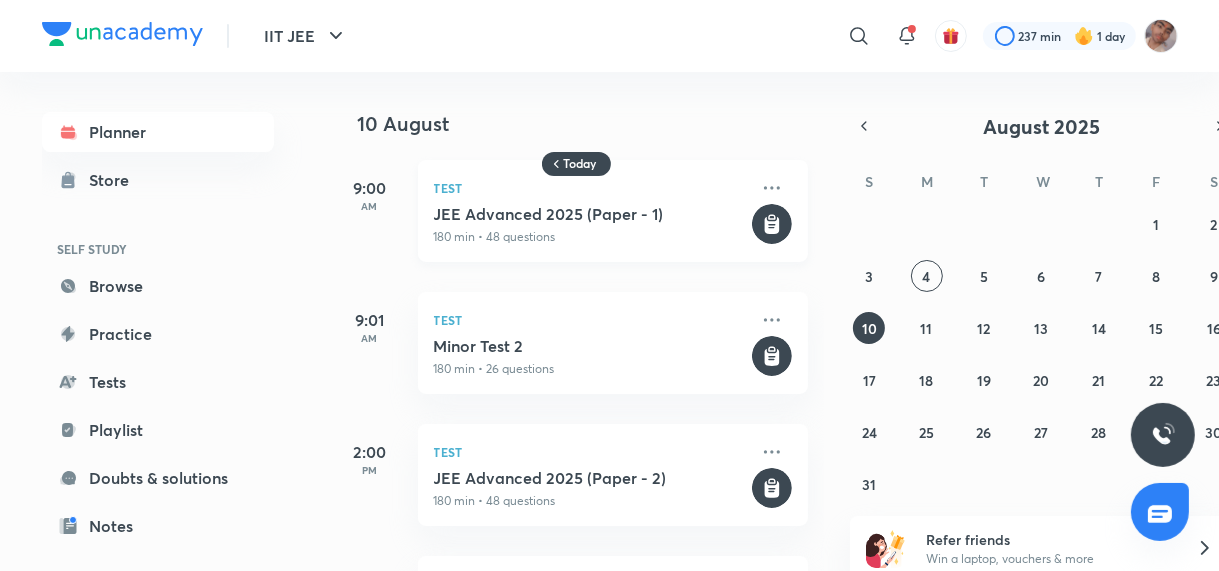 click on "JEE Advanced 2025 (Paper - 1)" at bounding box center (591, 214) 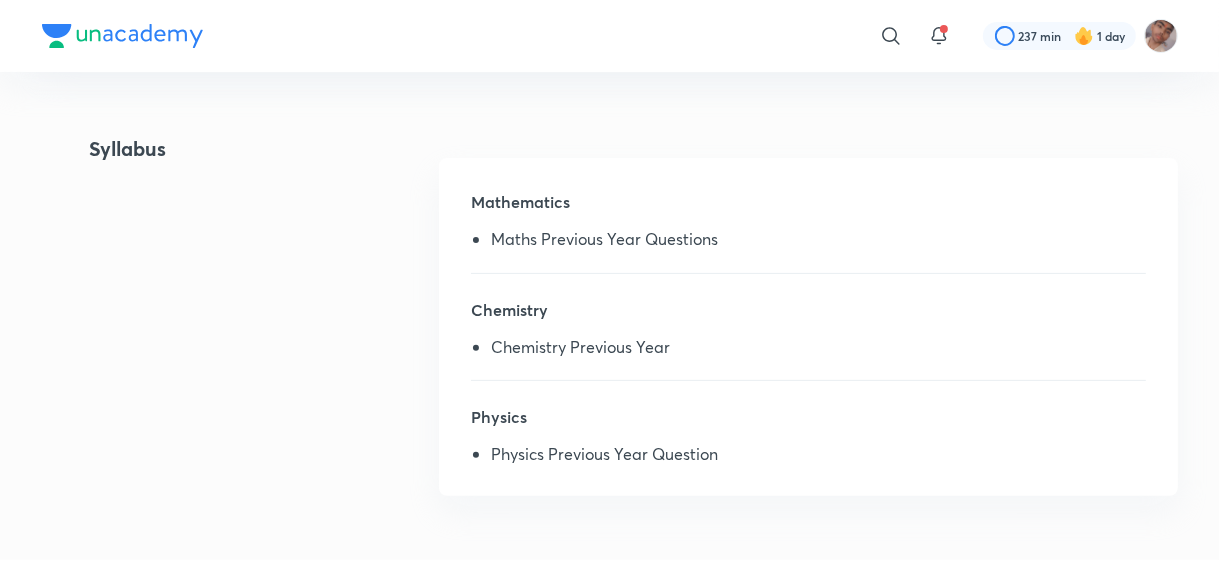 scroll, scrollTop: 0, scrollLeft: 0, axis: both 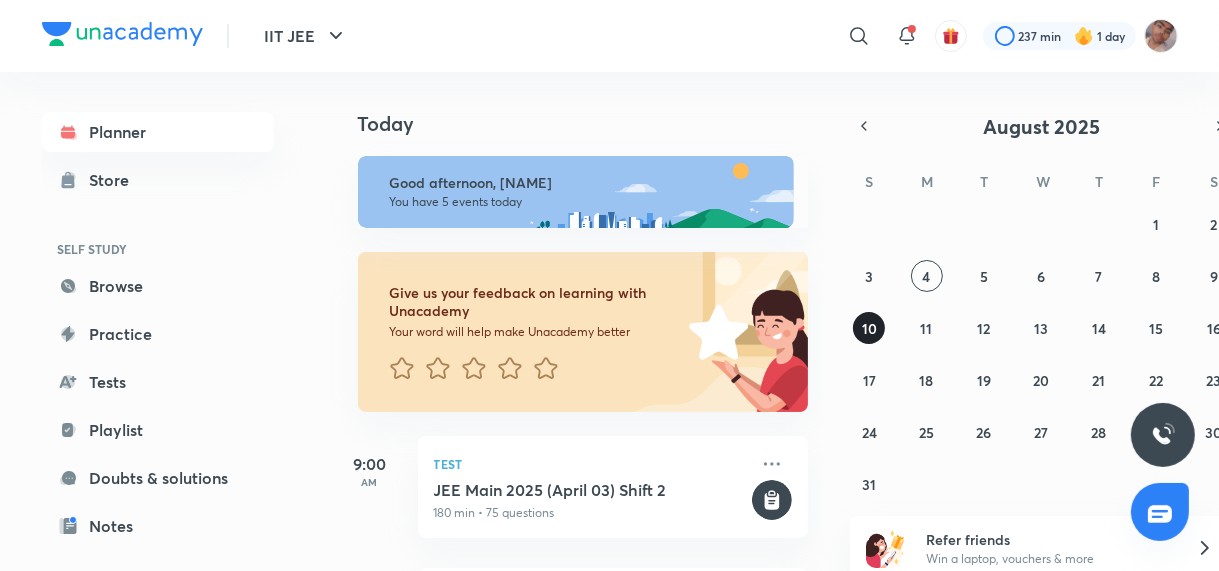 click on "10" at bounding box center (869, 328) 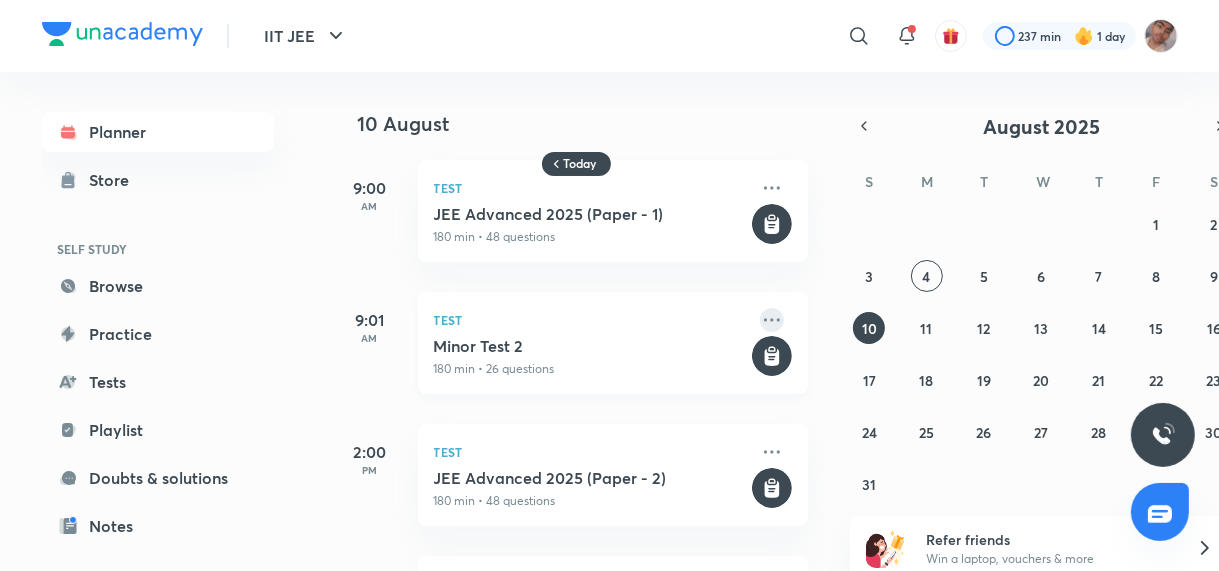 click 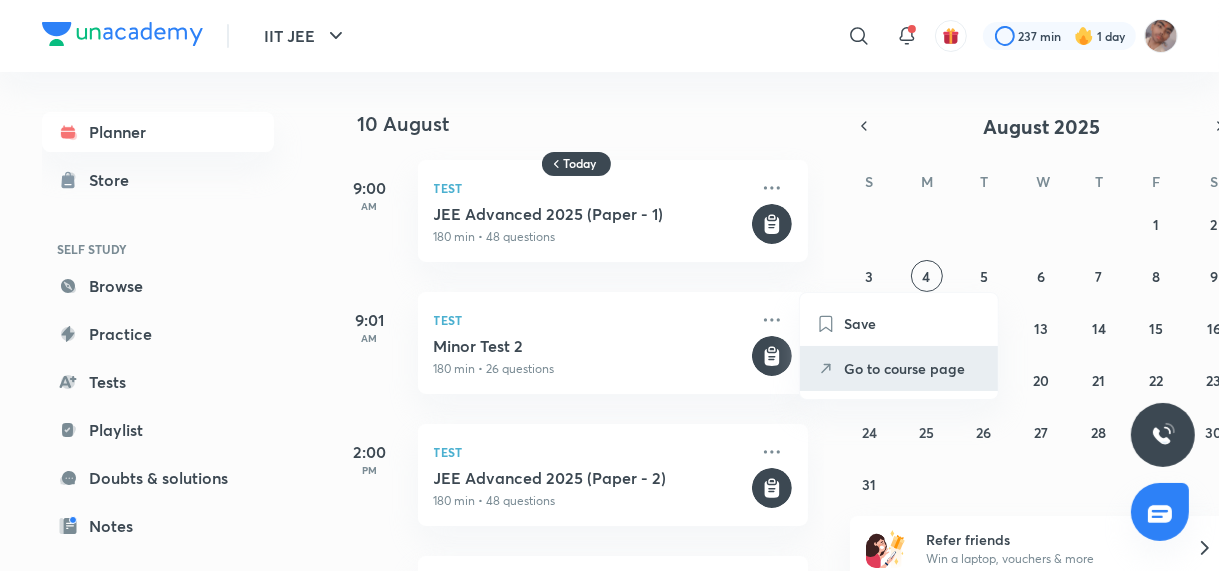 click on "Go to course page" at bounding box center [913, 368] 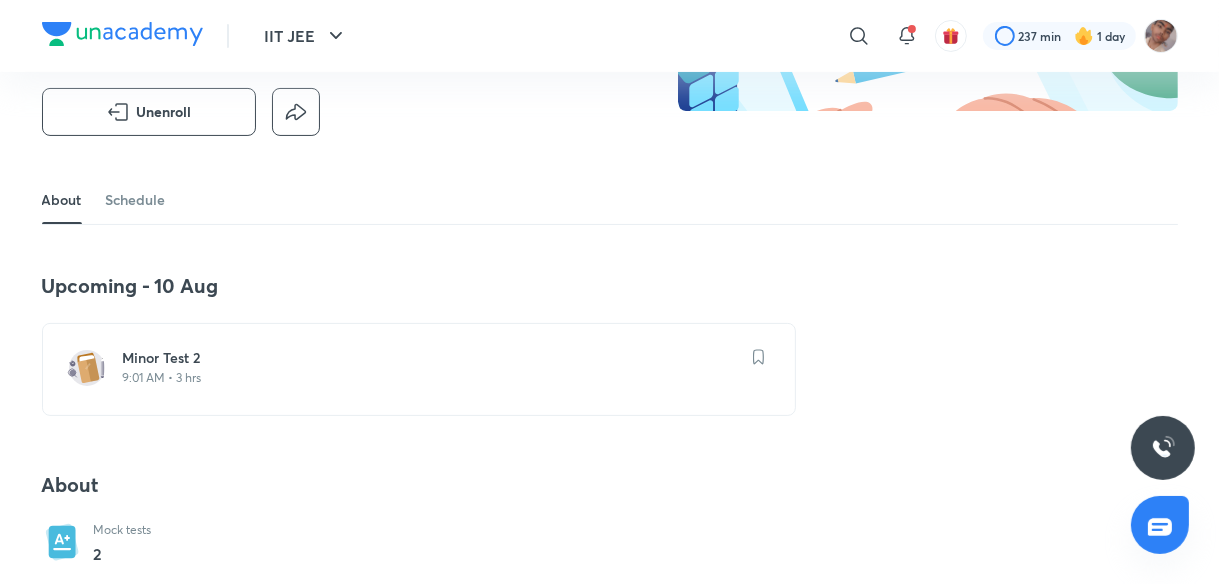 scroll, scrollTop: 286, scrollLeft: 0, axis: vertical 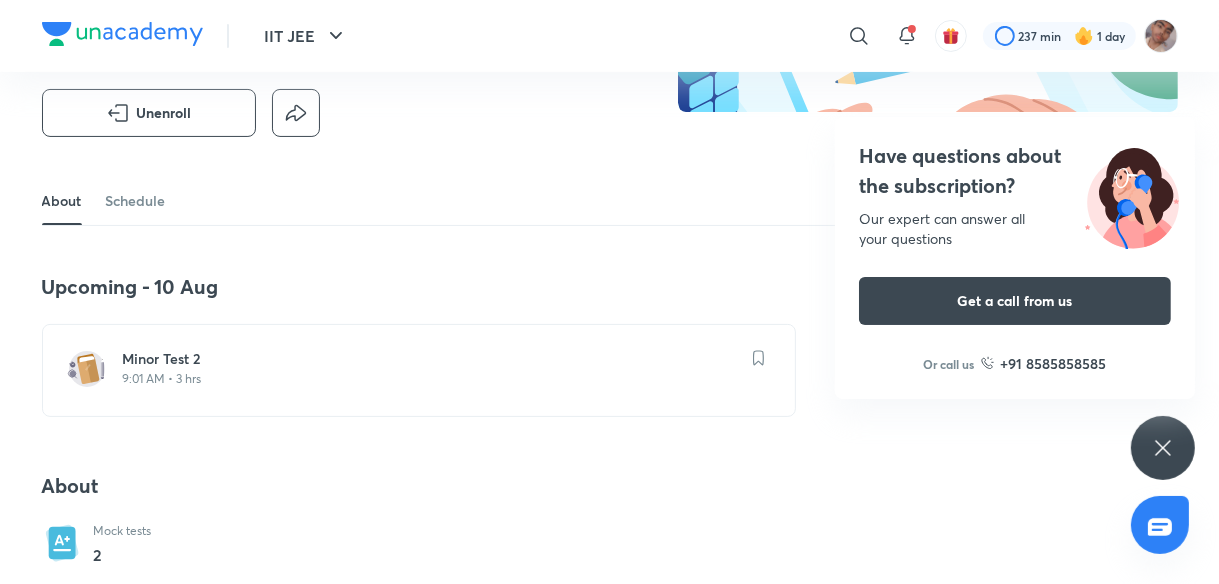 click on "9:01 AM • 3 hrs" at bounding box center [431, 379] 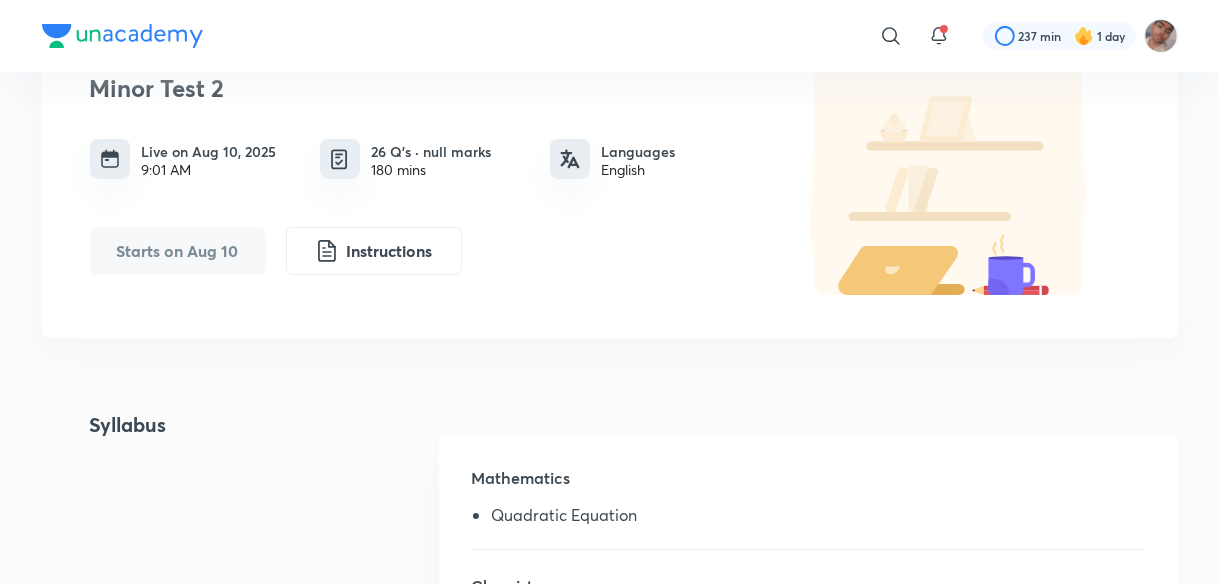 scroll, scrollTop: 0, scrollLeft: 0, axis: both 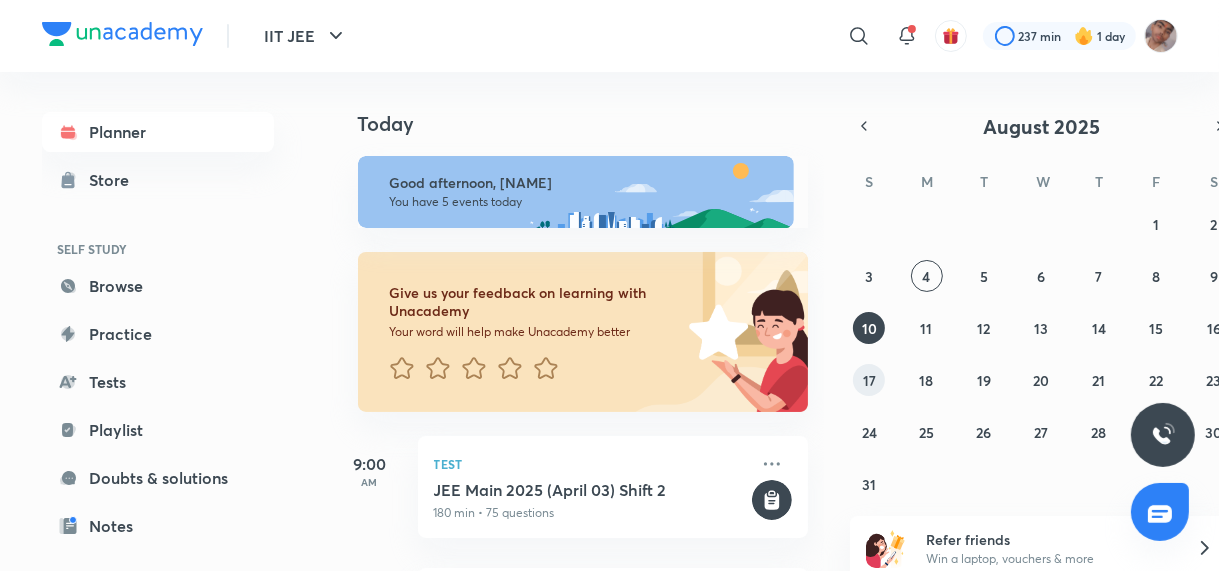 click on "17" at bounding box center (869, 380) 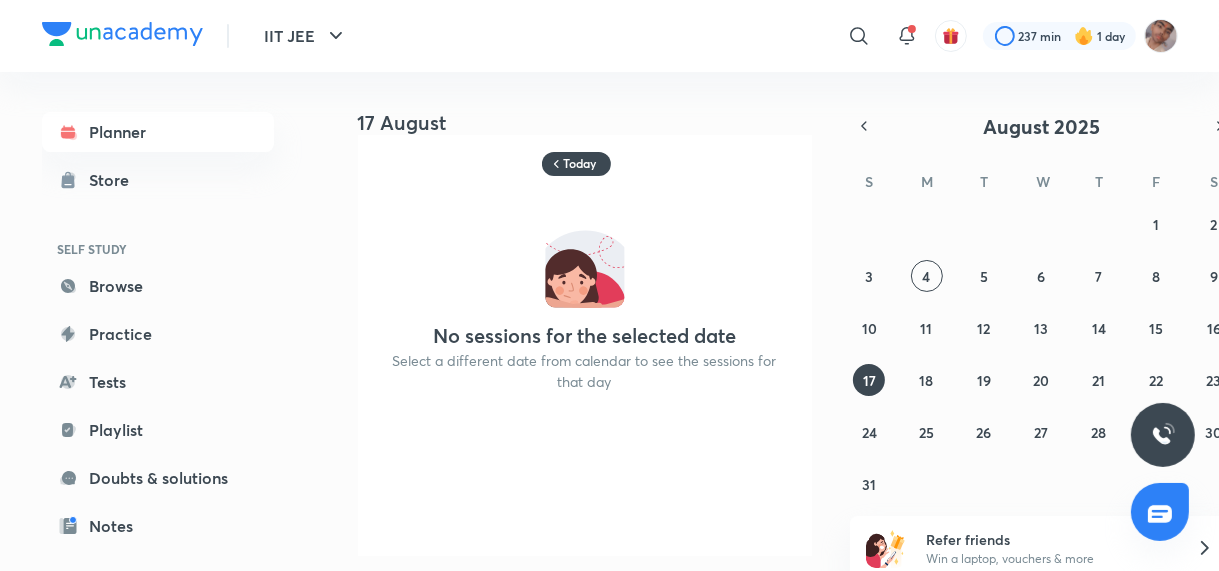 scroll, scrollTop: 0, scrollLeft: 0, axis: both 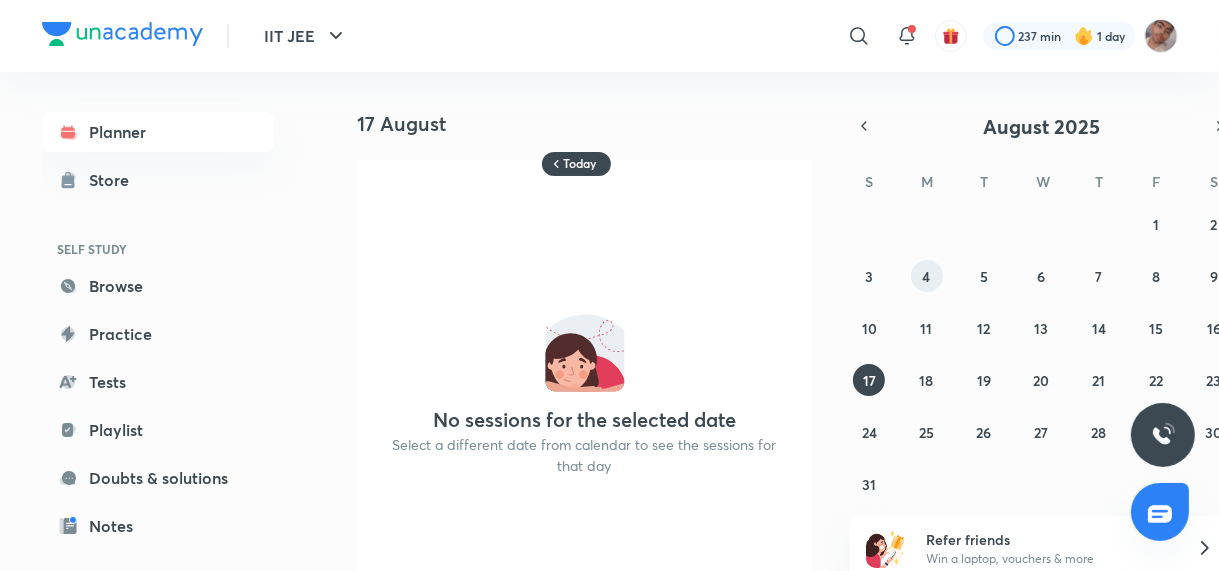click on "4" at bounding box center (927, 276) 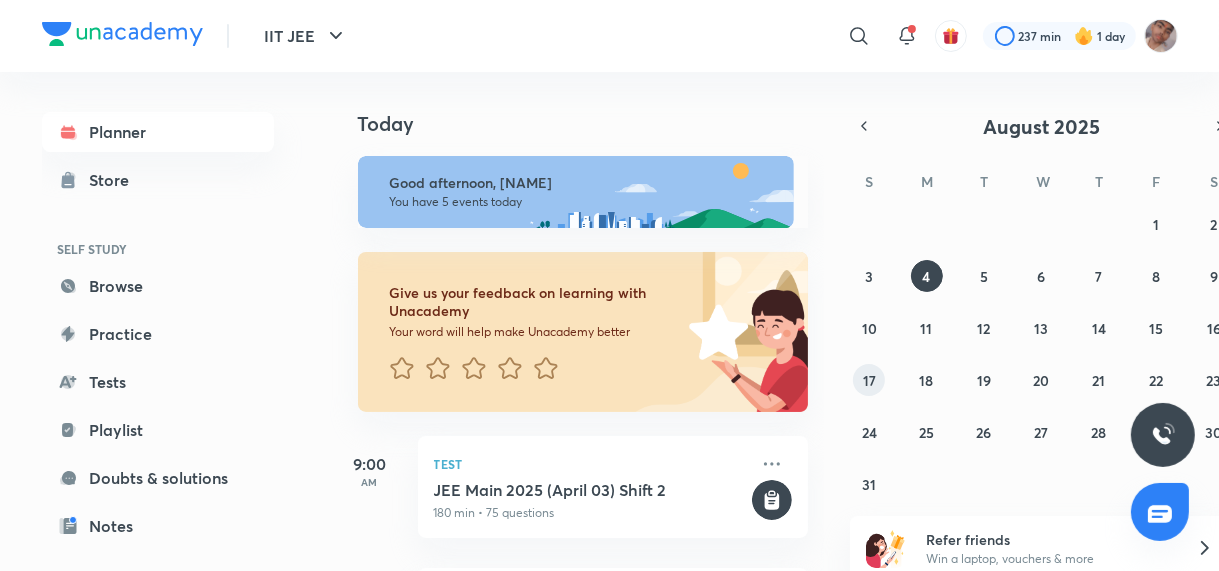 click on "17" at bounding box center (869, 380) 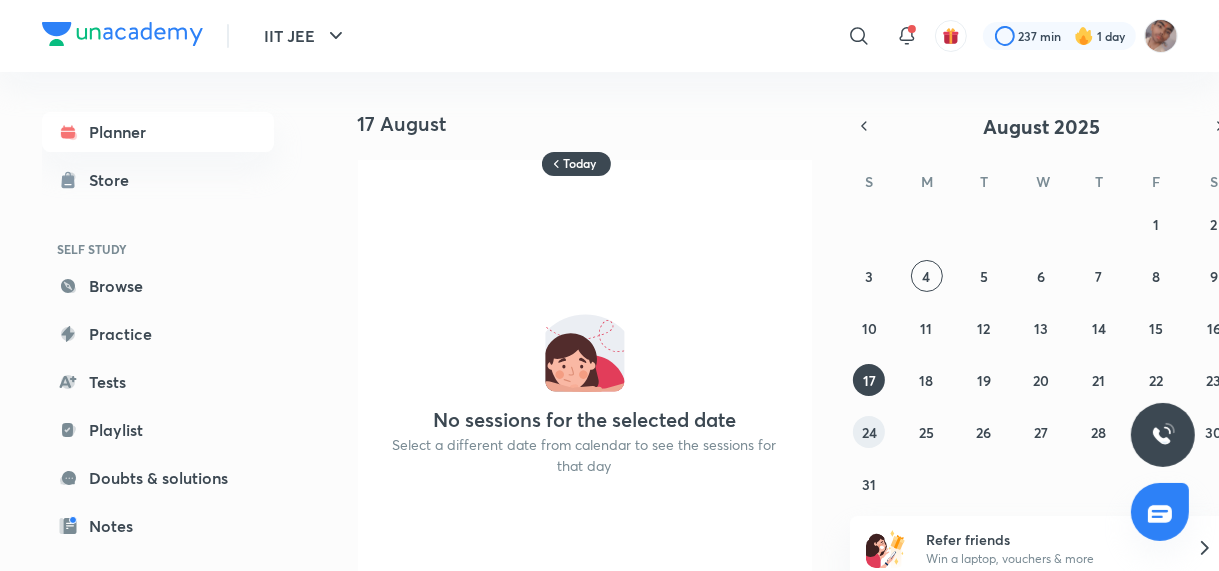 click on "24" at bounding box center (869, 432) 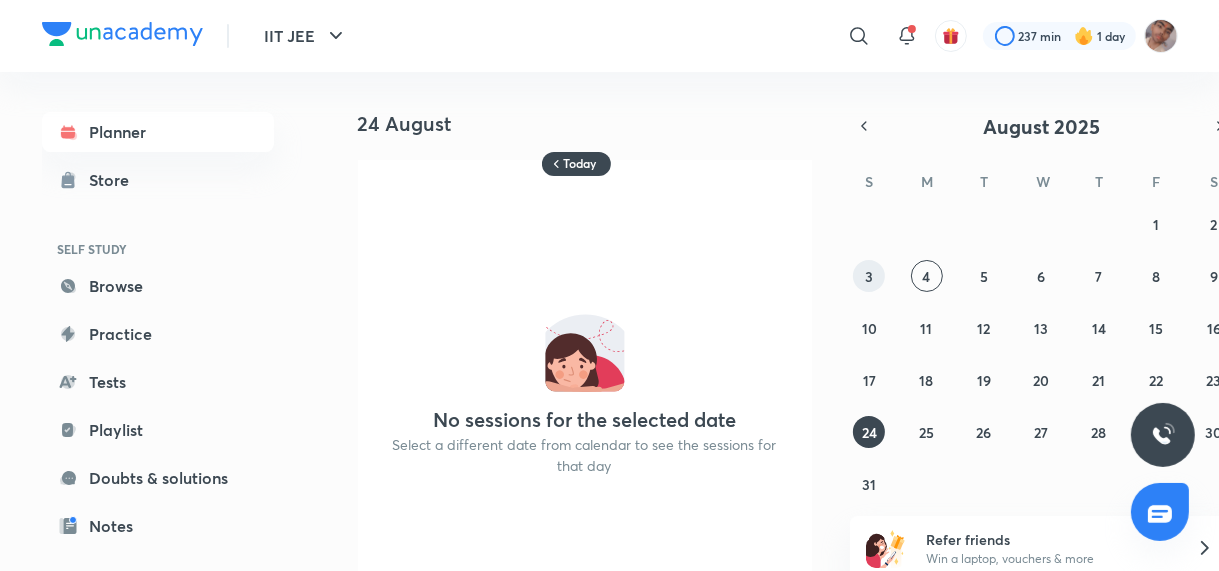 click on "3" at bounding box center (869, 276) 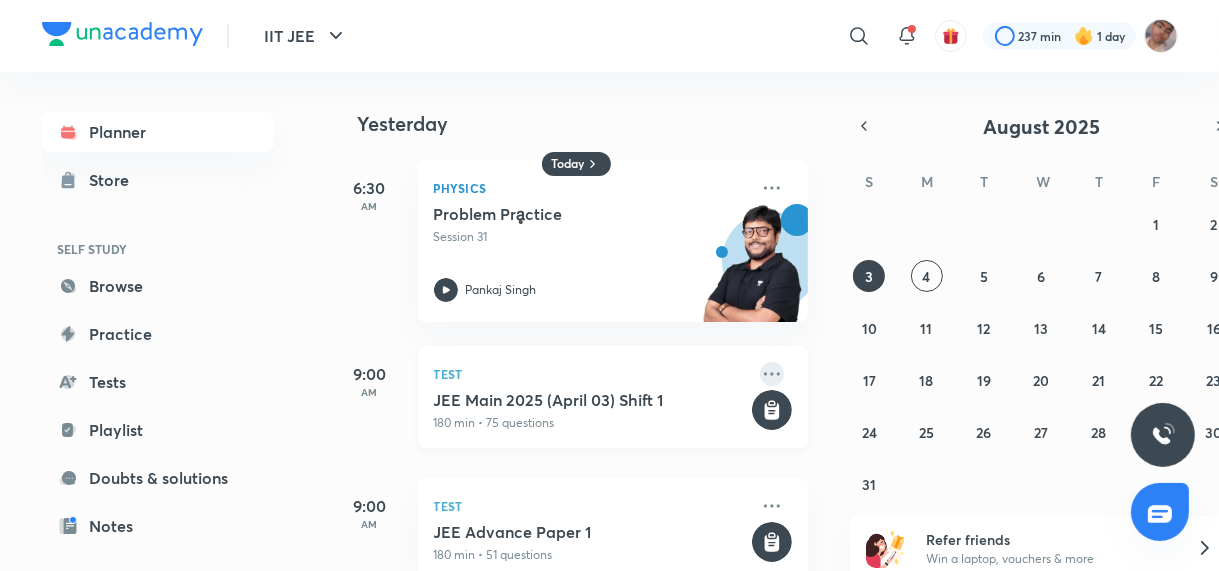 click 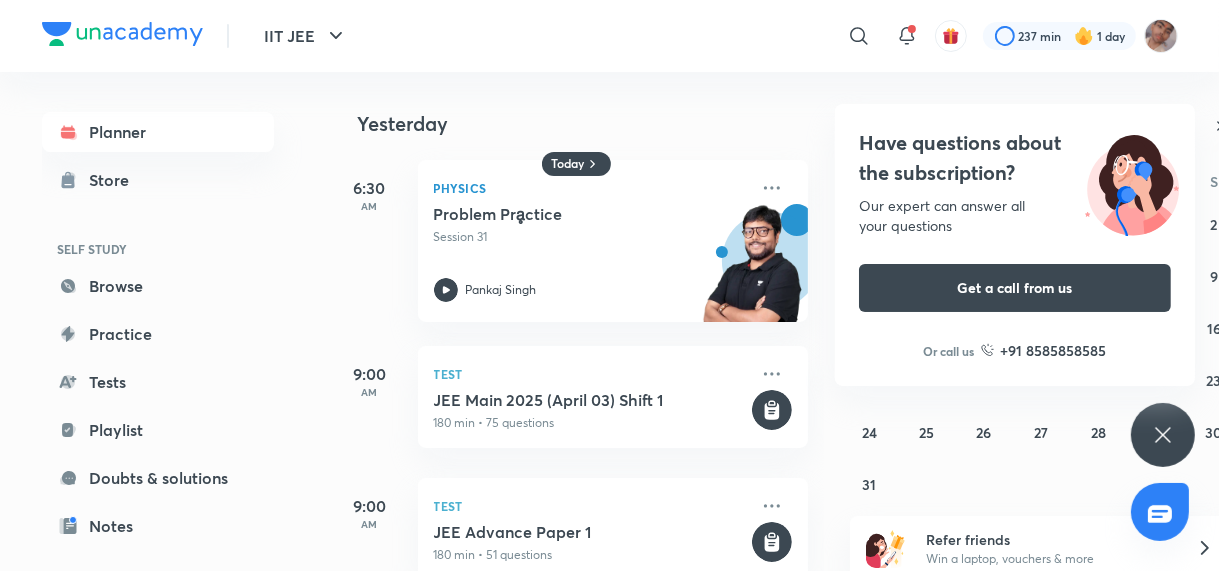 click 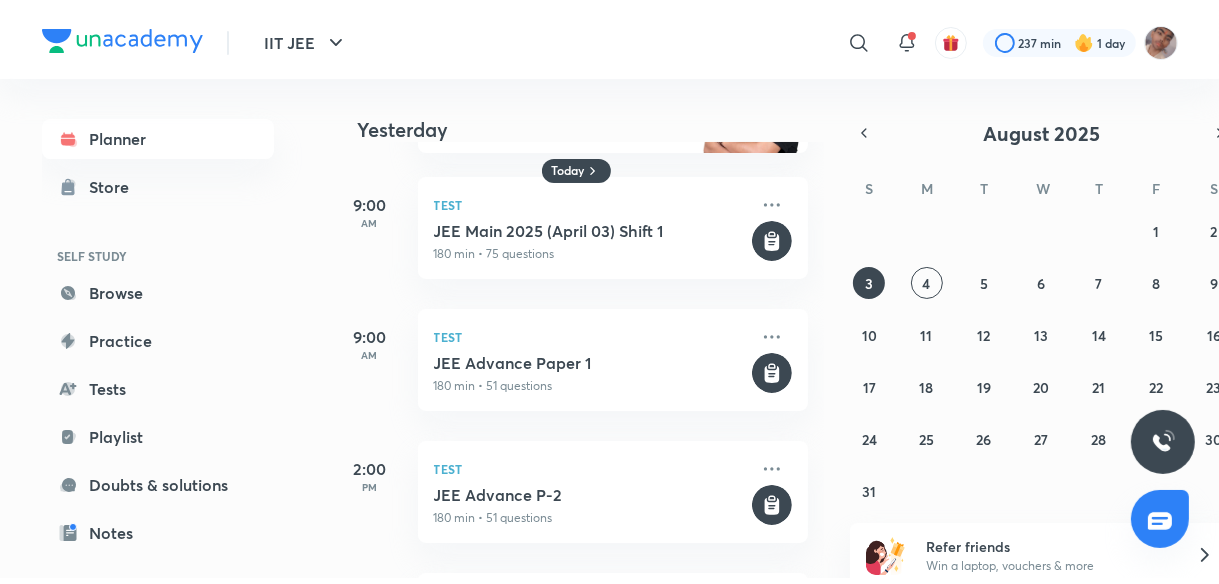 scroll, scrollTop: 179, scrollLeft: 0, axis: vertical 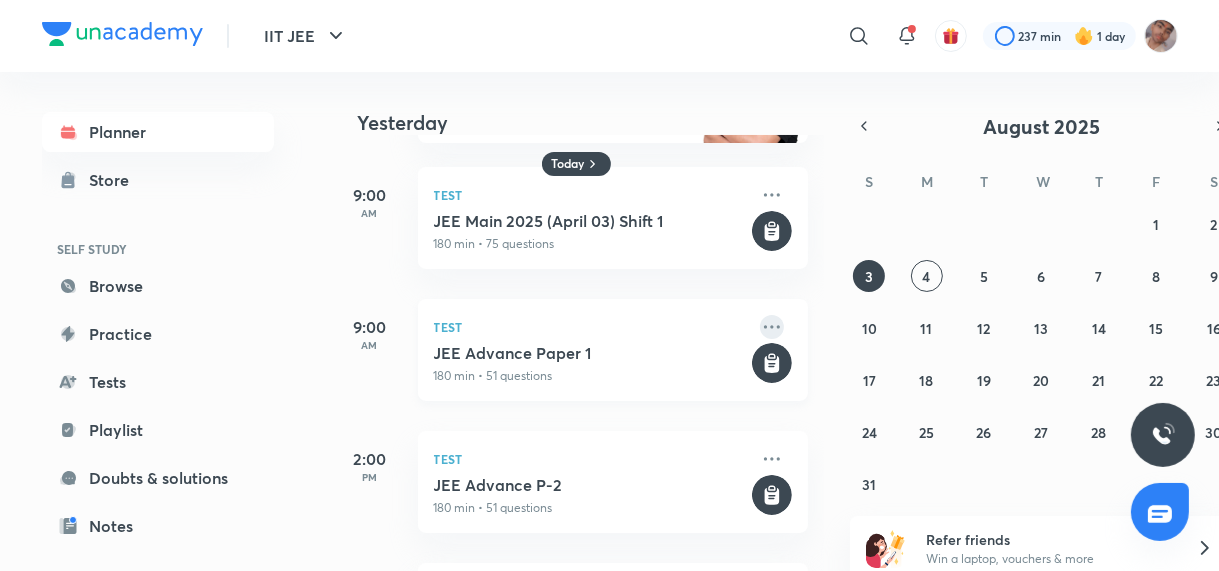 click 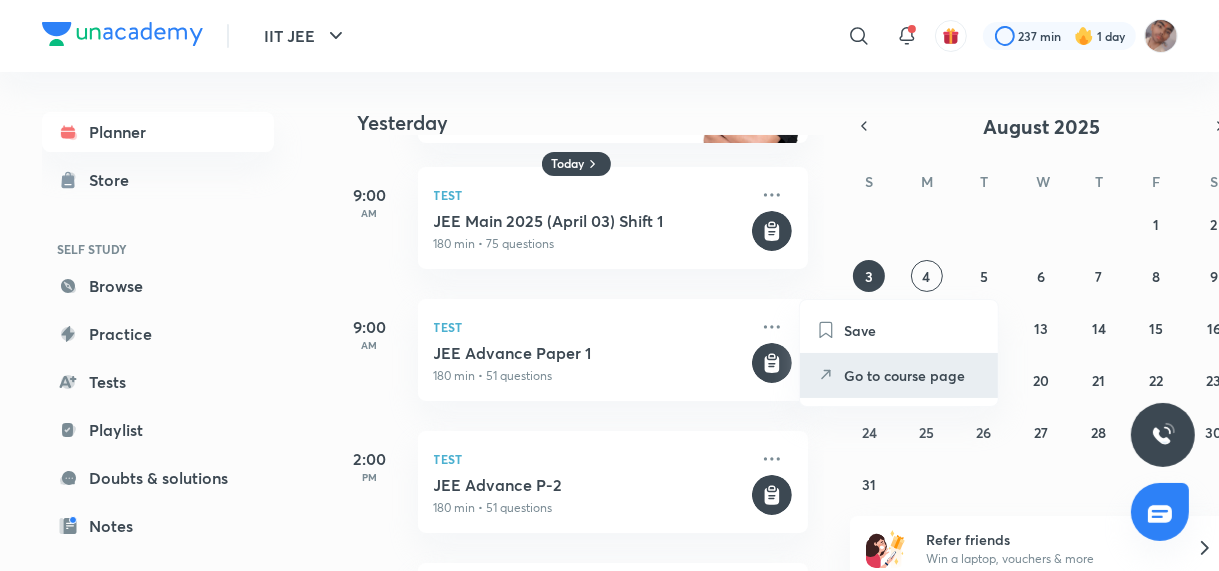 click on "Go to course page" at bounding box center [913, 375] 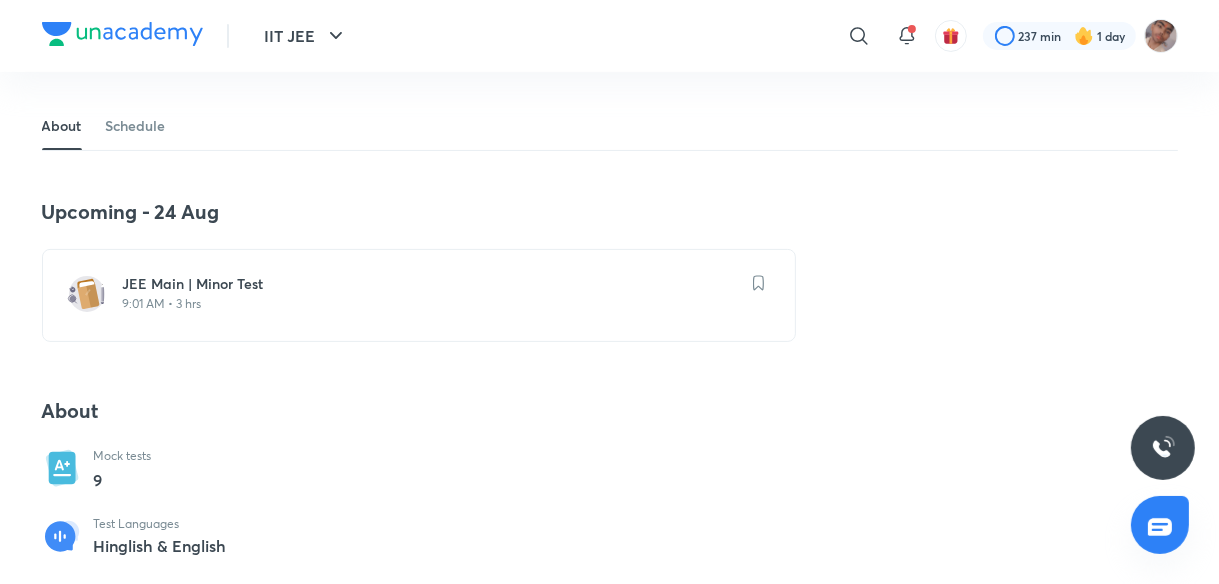 scroll, scrollTop: 359, scrollLeft: 0, axis: vertical 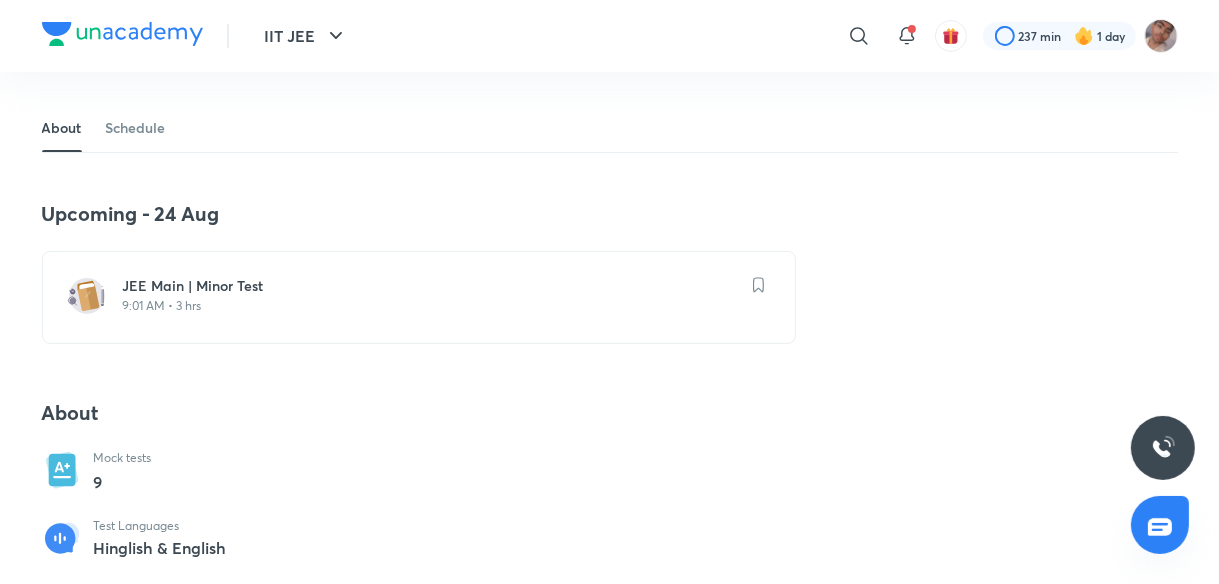 click on "Upcoming - 24 Aug JEE Main | Minor Test 9:01 AM • 3 hrs  About Mock tests 9 Test Languages Hinglish & English This series comprises module-wise tests for the Dropper Batch Test Series JEE Main and Advanced and the syllabus is designed as per the latest IIT JEE curriculum prescribed by the National Testing Agency. Schedule Syllabus to match your exam preparation Regular tests to access your preparation Detailed test analysis for every test Mock tests Once a Month See full schedule MINOR TEST Phoenix IIT JEE Team Legends Batch Test Educator Unacademy IIT JEE TEST Test schedule Started on 15 Jun 2025 Enroll" at bounding box center (610, 574) 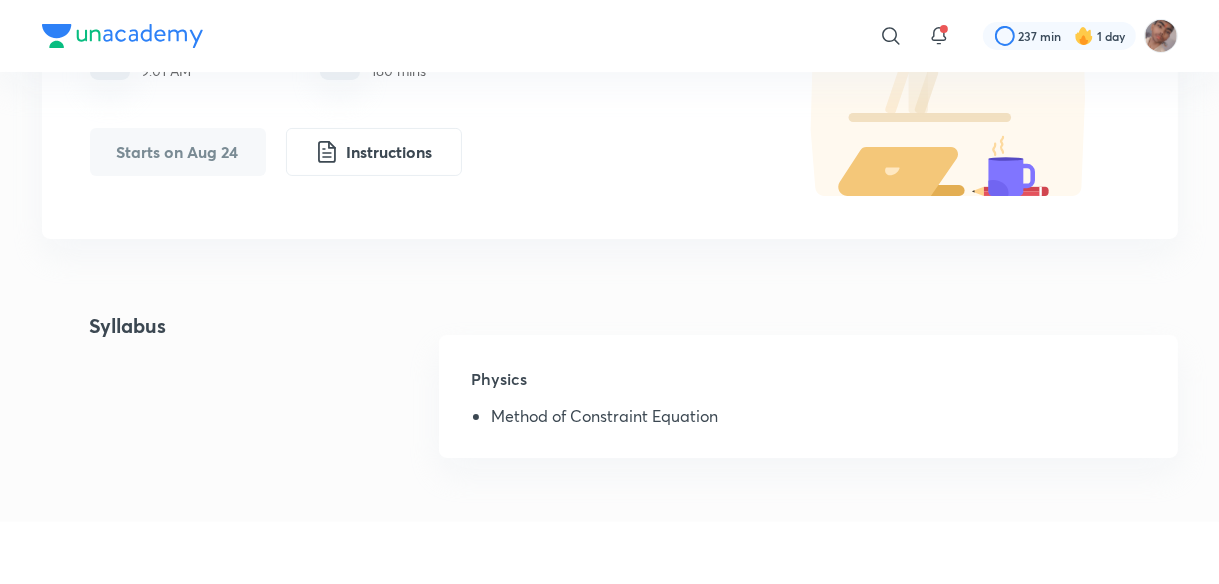 scroll, scrollTop: 0, scrollLeft: 0, axis: both 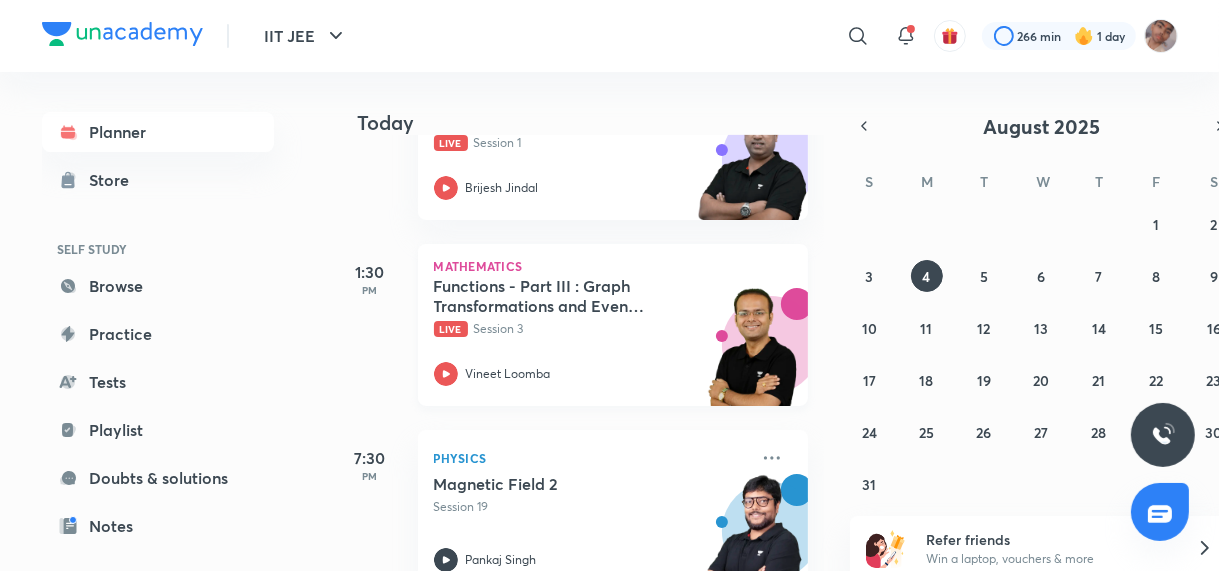 click on "Live Session 3" at bounding box center (591, 329) 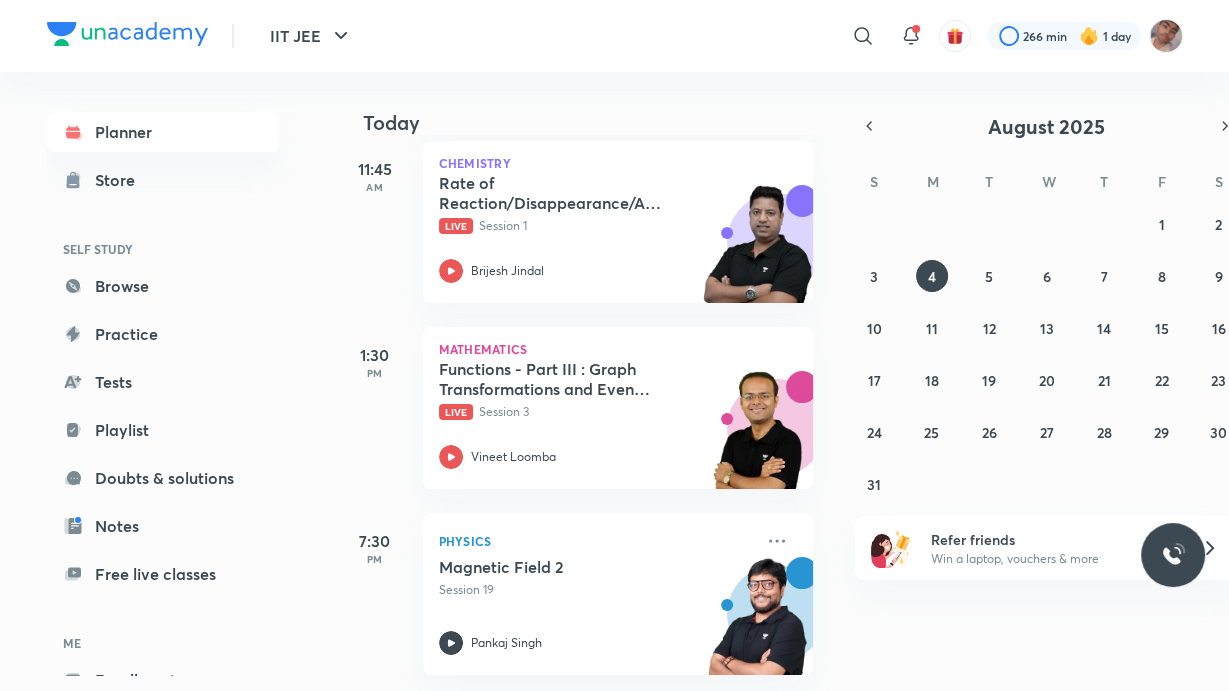 scroll, scrollTop: 624, scrollLeft: 0, axis: vertical 